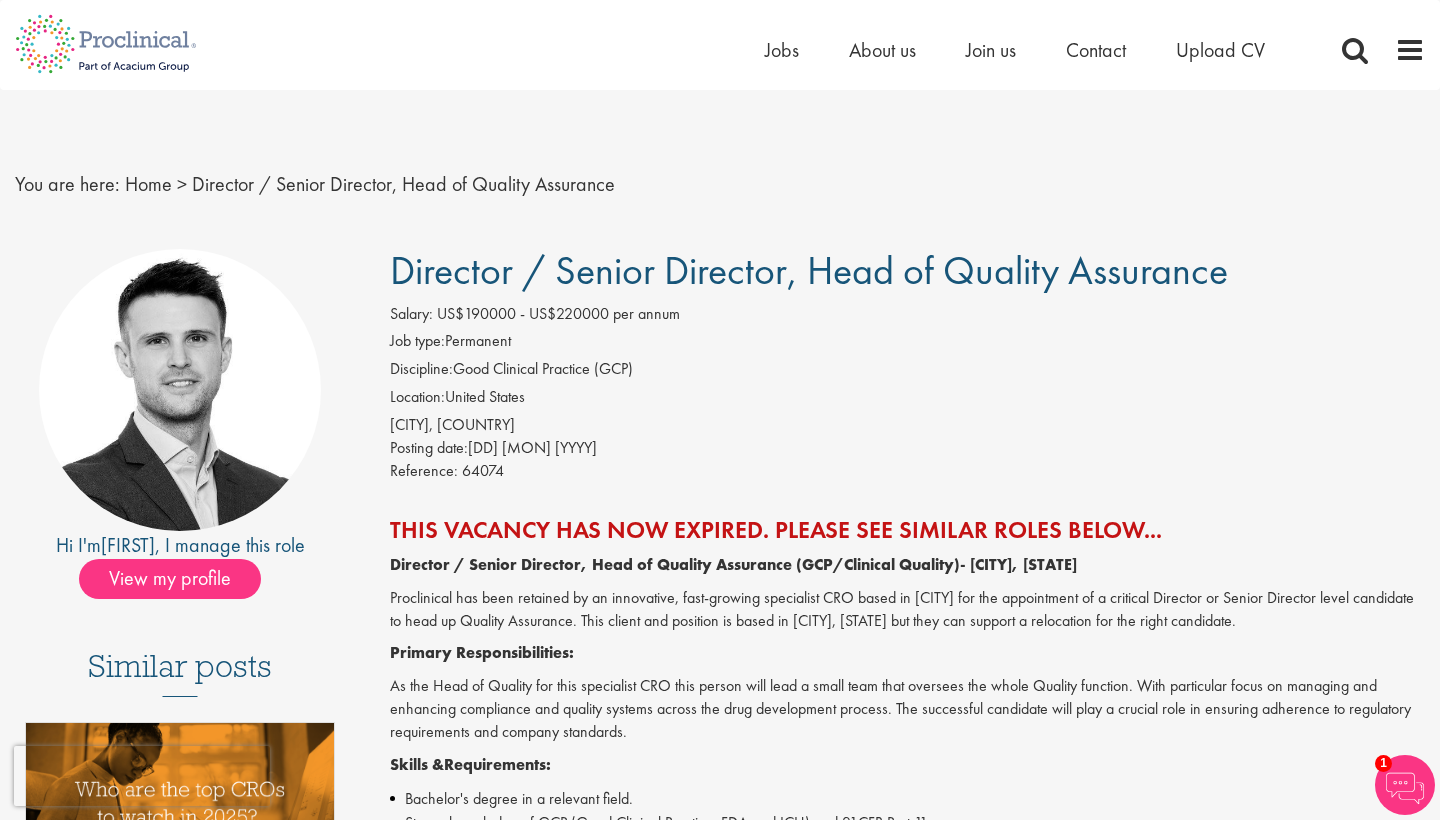 scroll, scrollTop: 0, scrollLeft: 0, axis: both 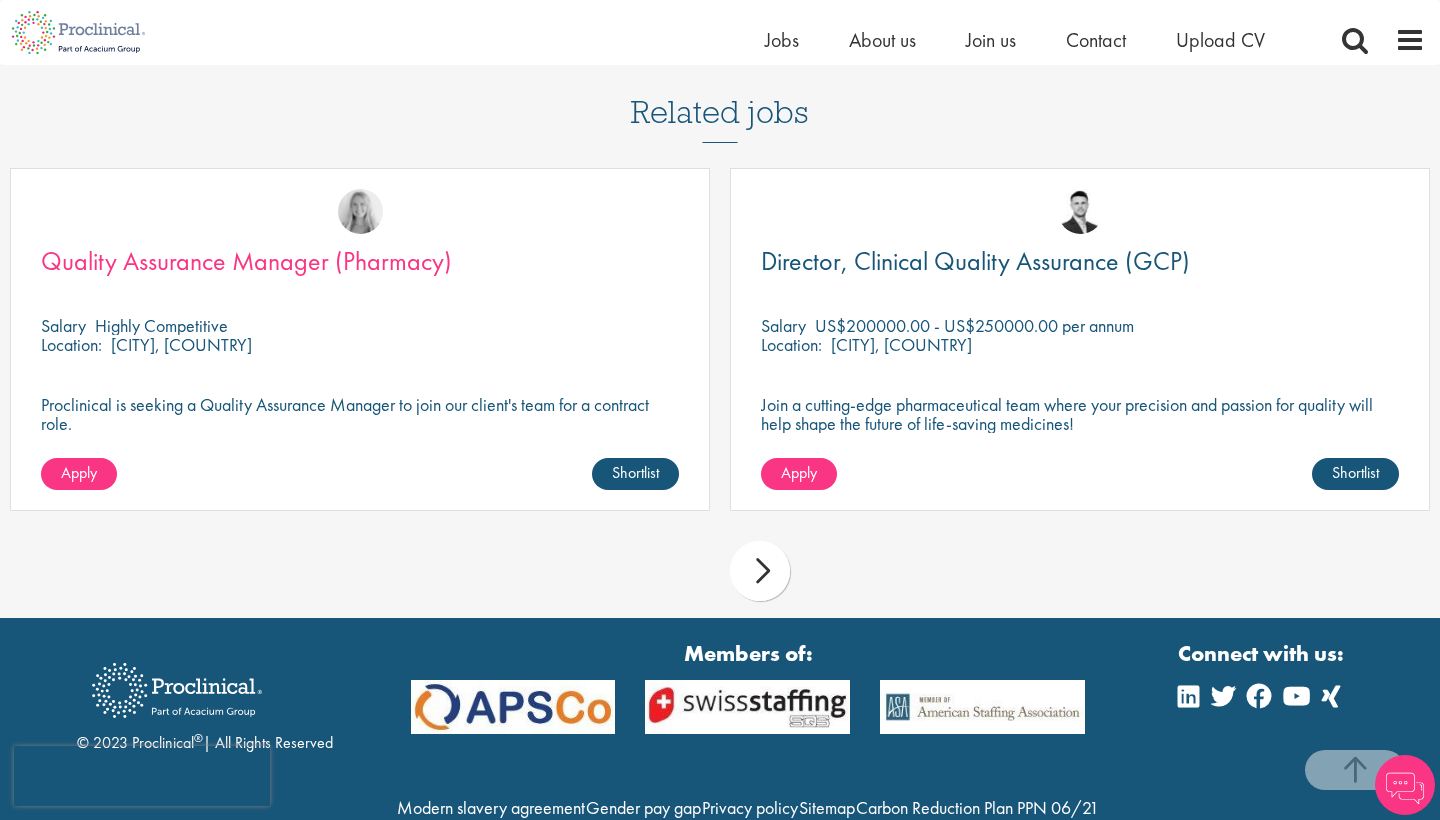 click on "Quality Assurance Manager (Pharmacy)" at bounding box center [246, 261] 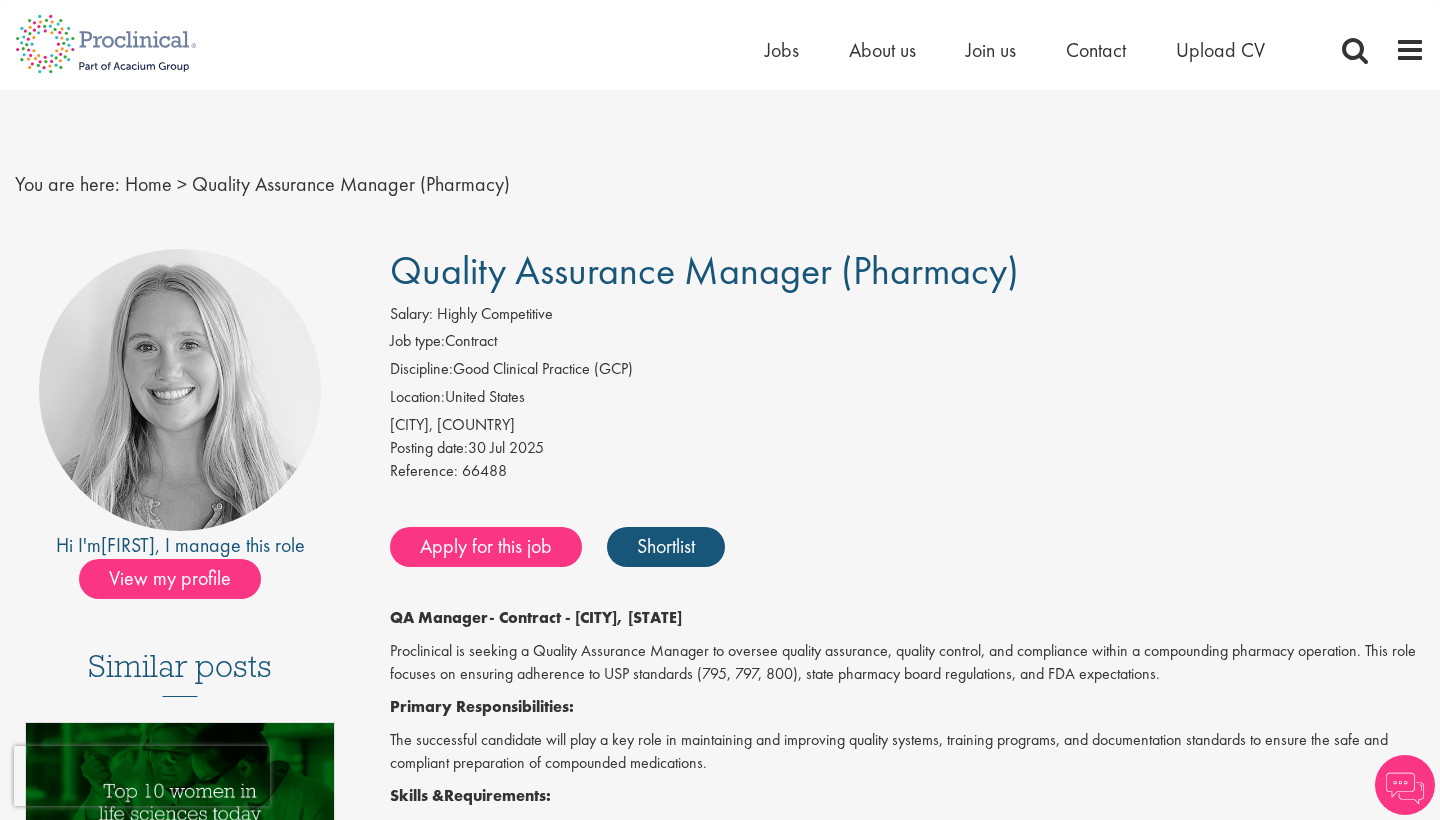 scroll, scrollTop: 0, scrollLeft: 0, axis: both 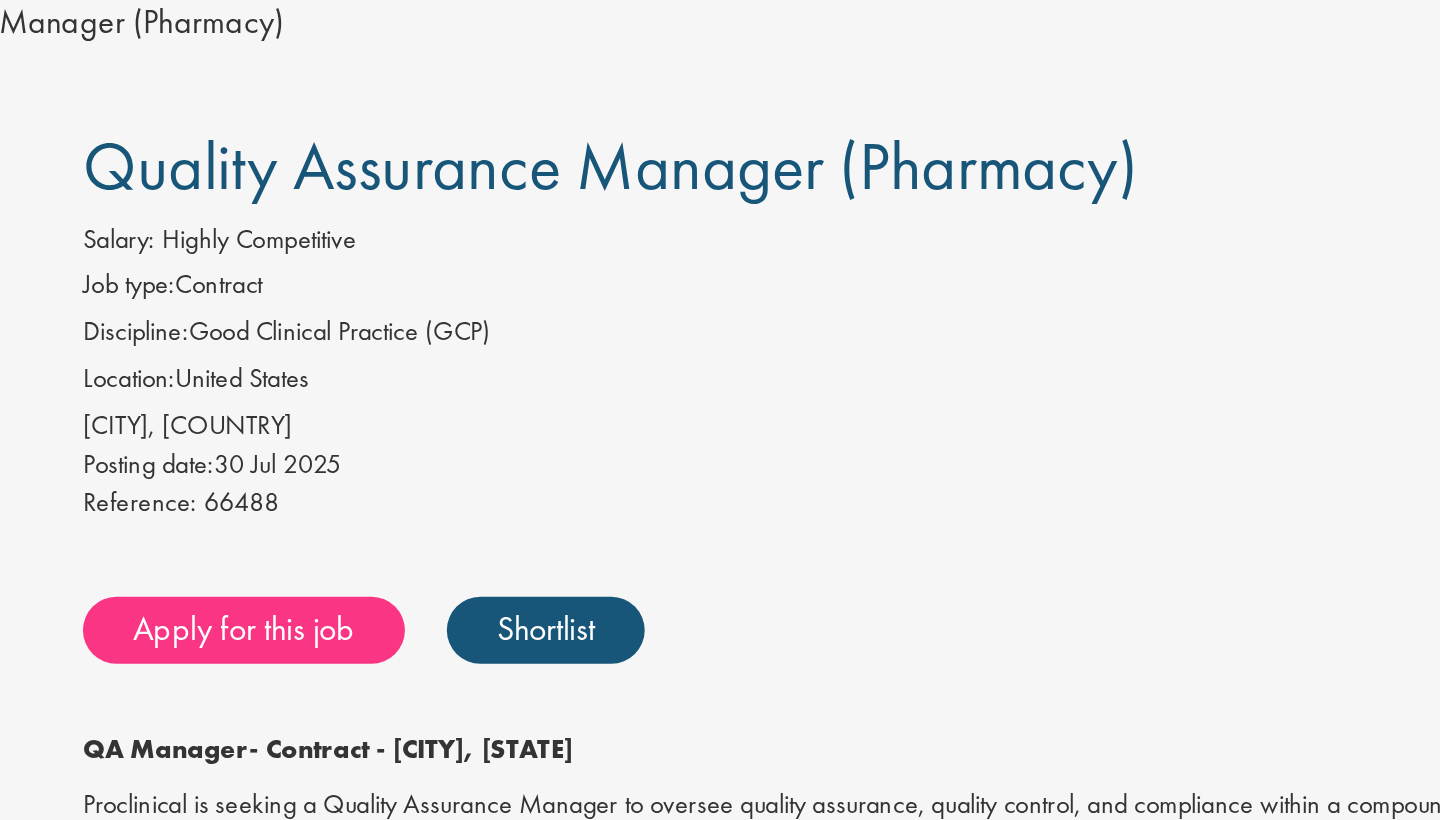 drag, startPoint x: 180, startPoint y: 250, endPoint x: 51, endPoint y: 241, distance: 129.31357 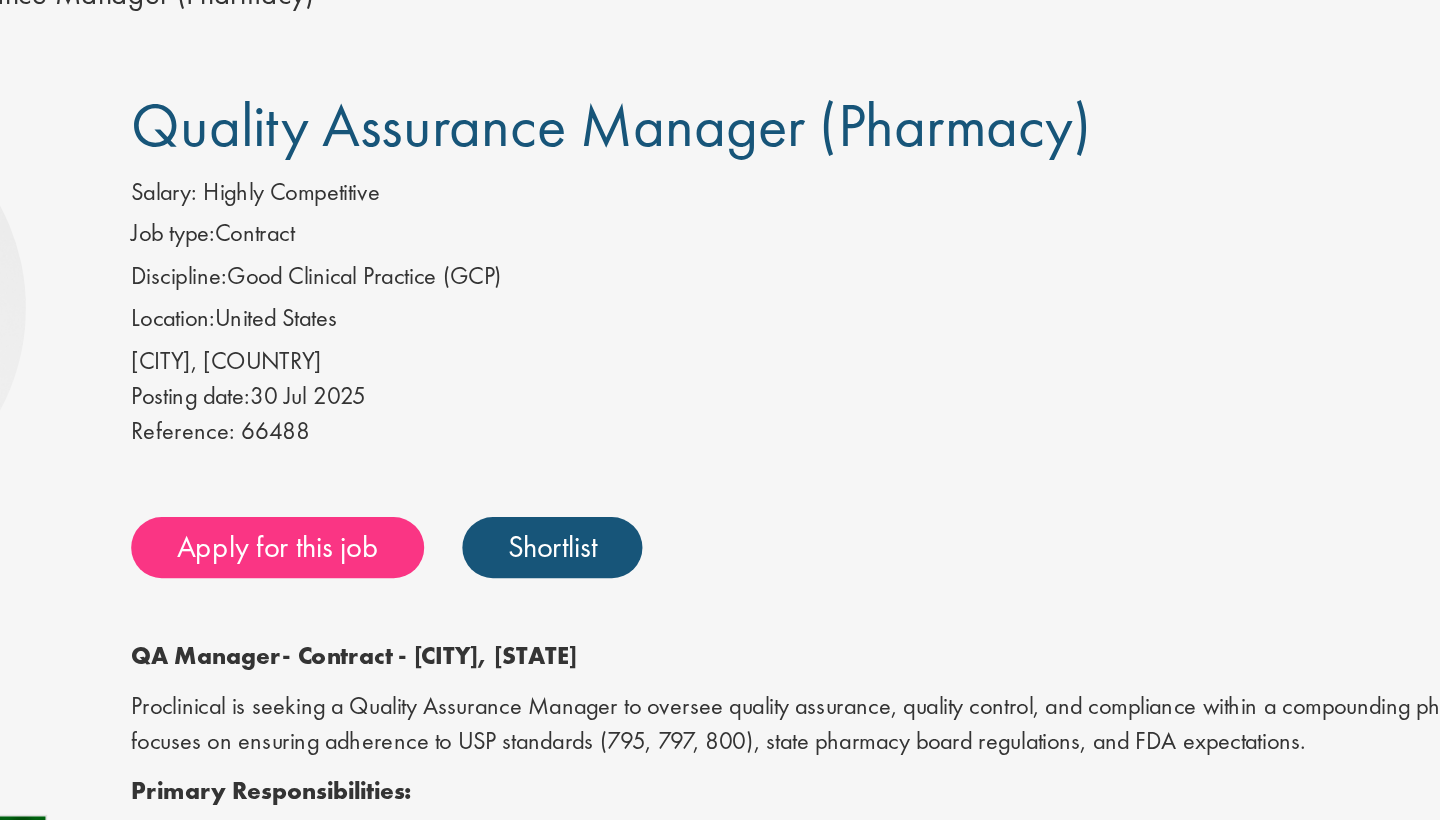 scroll, scrollTop: 117, scrollLeft: 0, axis: vertical 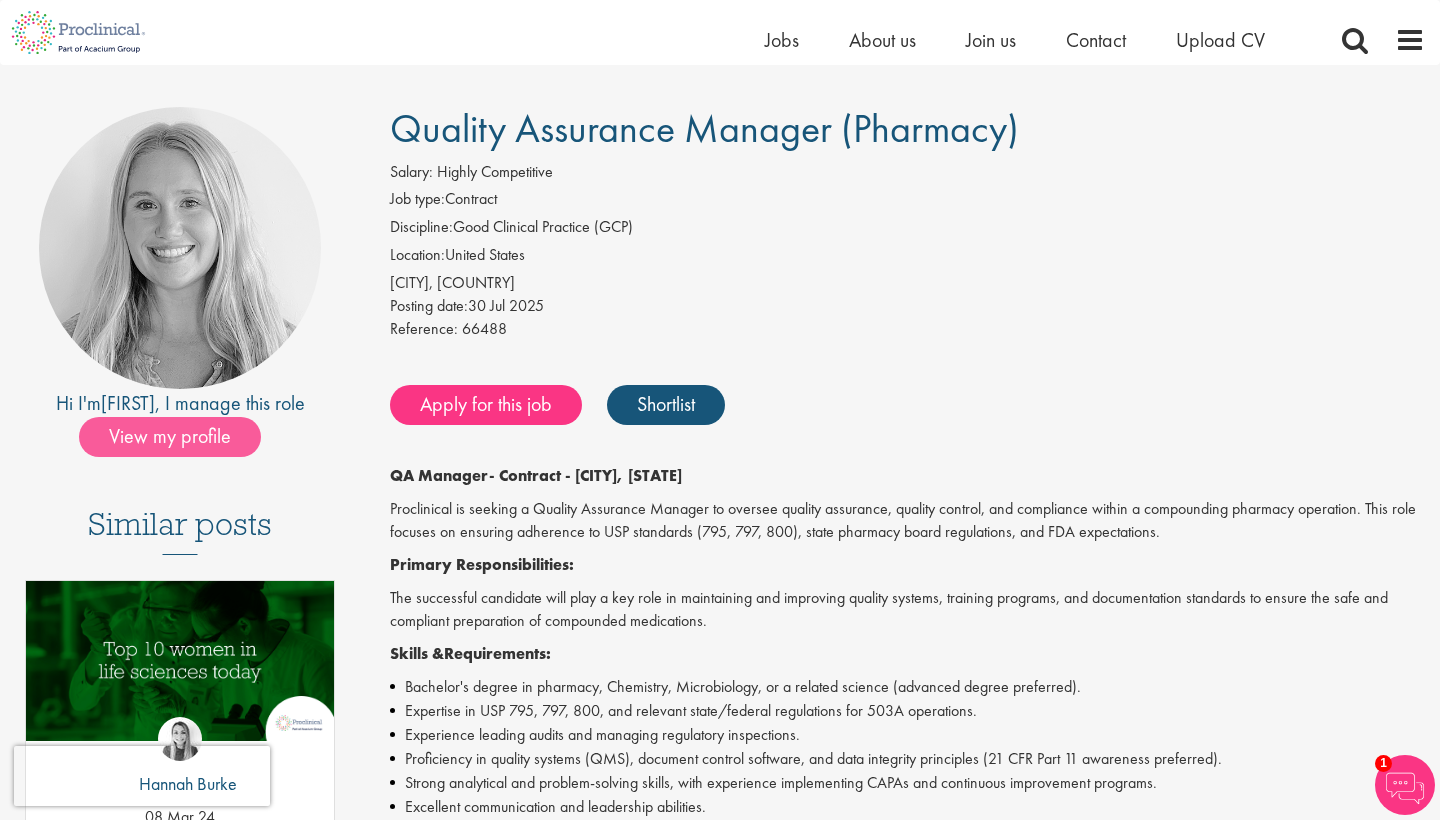 click on "View my profile" at bounding box center (170, 437) 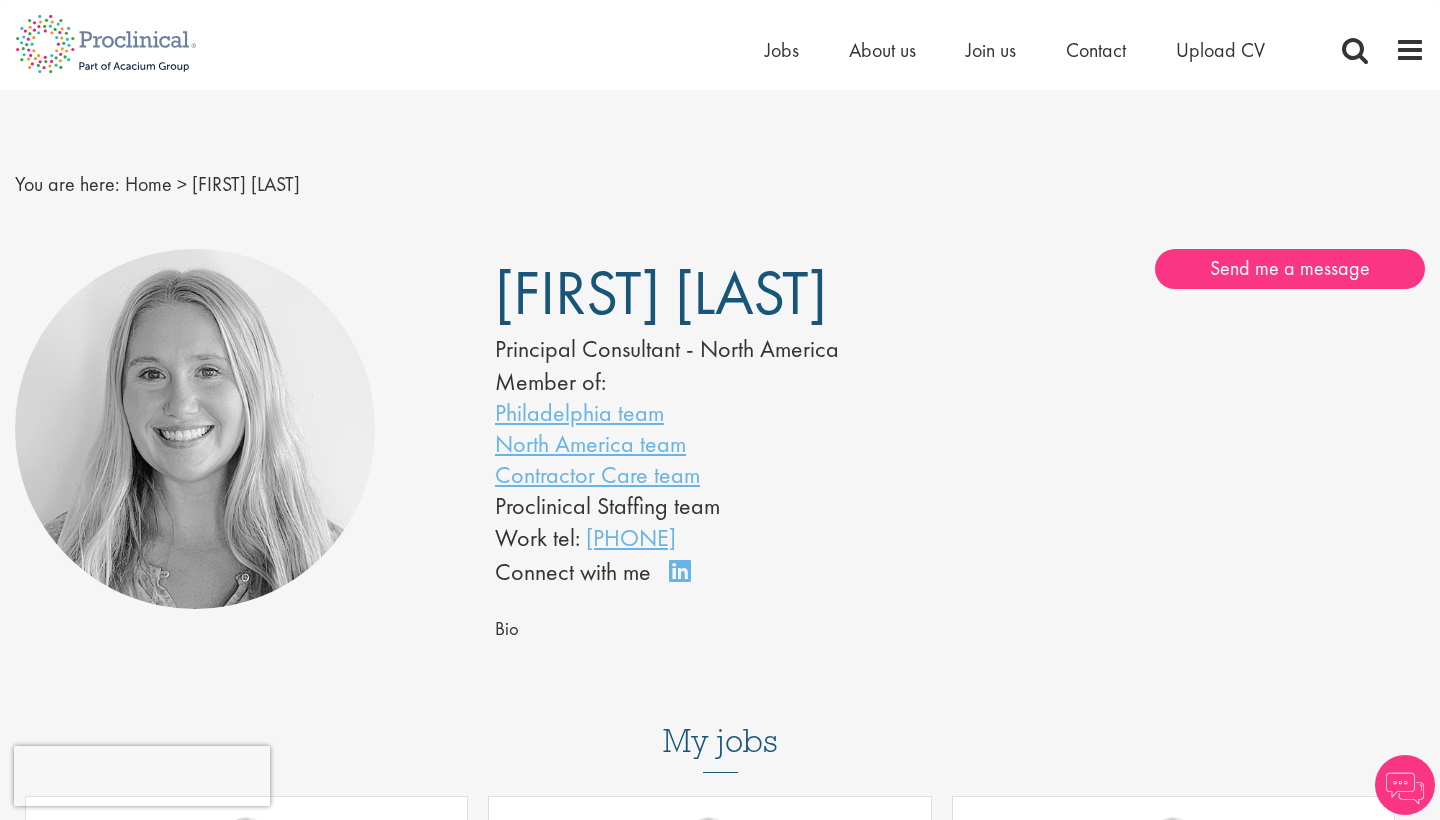 scroll, scrollTop: 0, scrollLeft: 0, axis: both 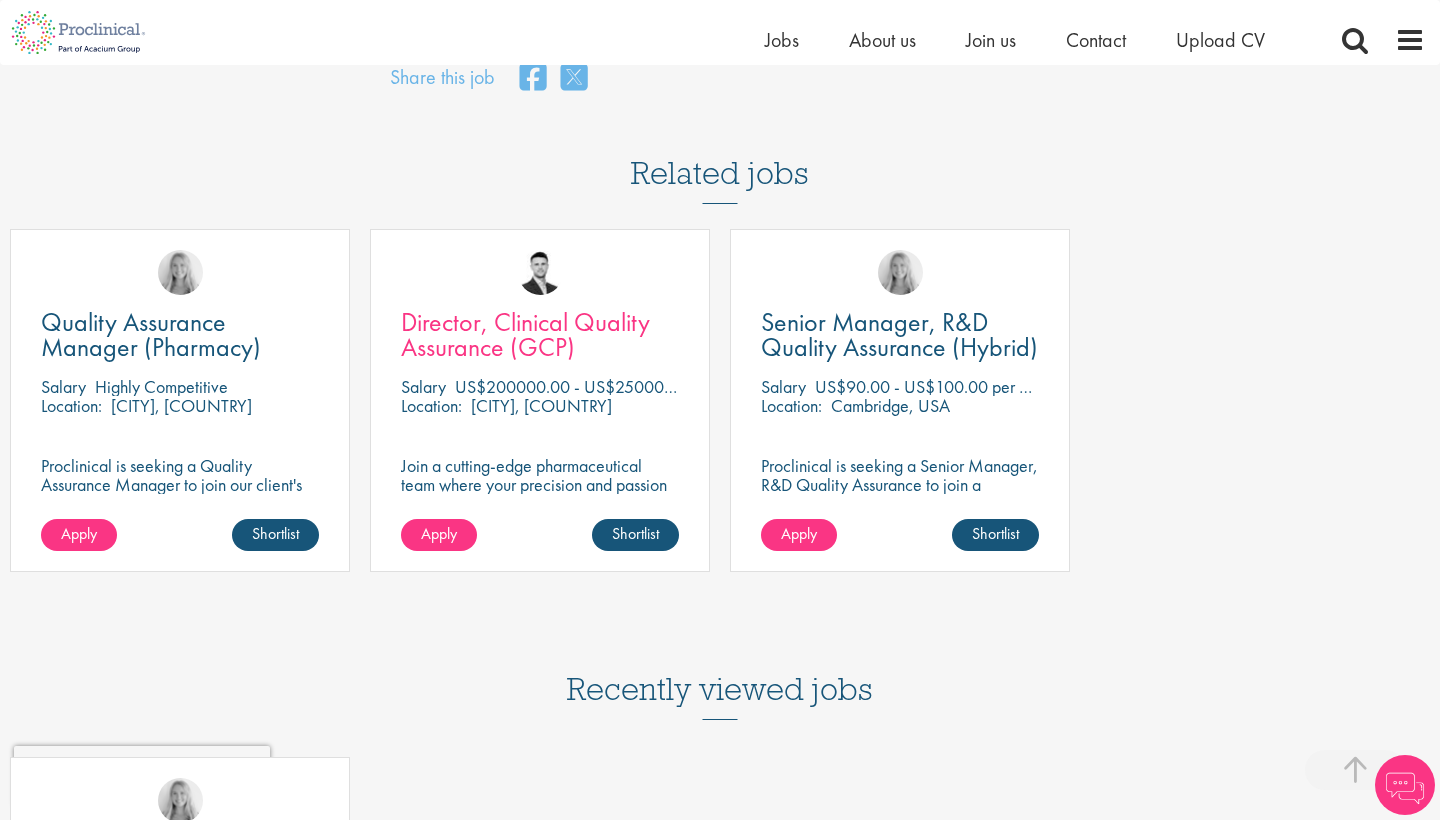 click on "Director, Clinical Quality Assurance (GCP)" at bounding box center (525, 334) 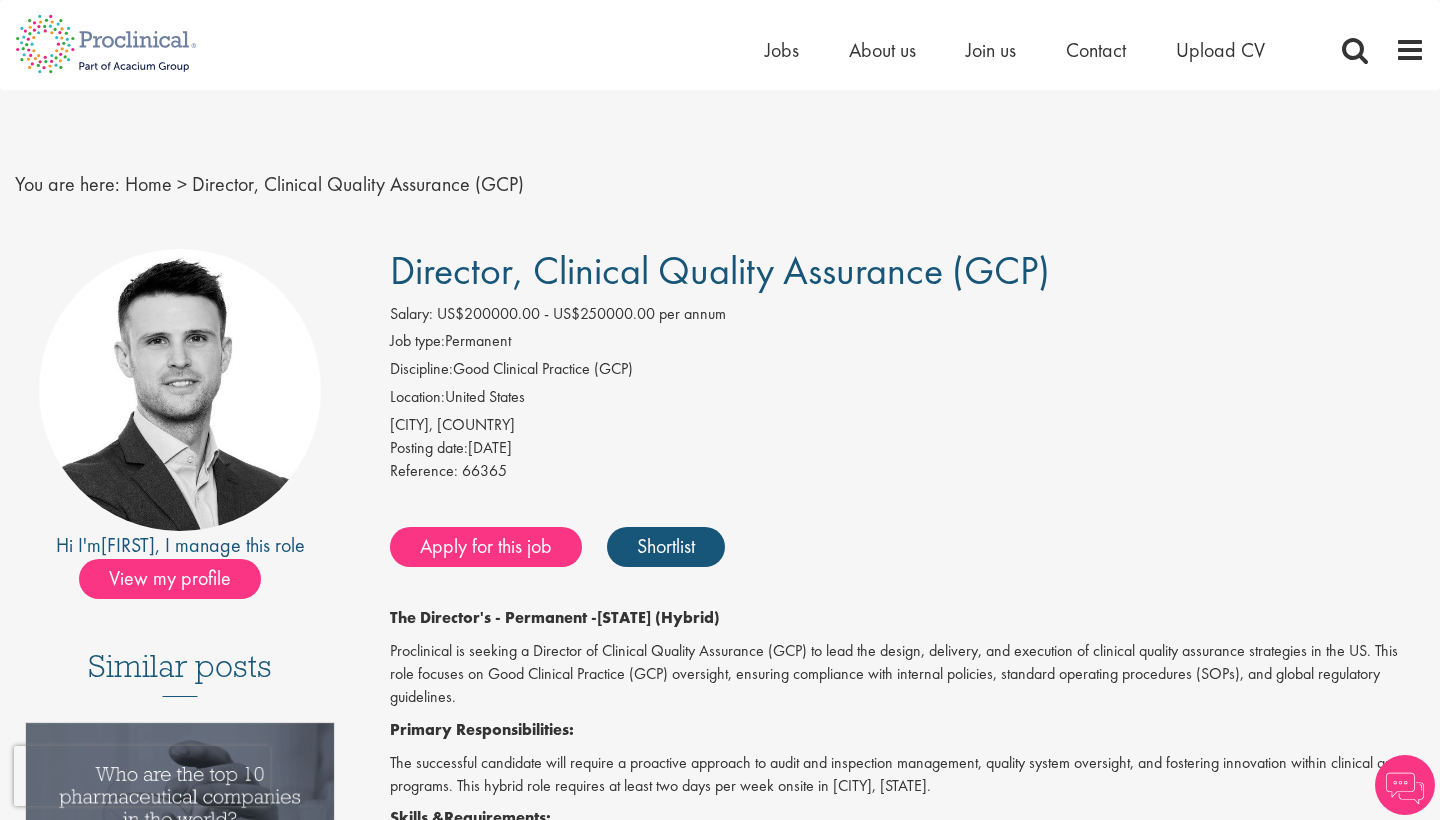 scroll, scrollTop: 0, scrollLeft: 0, axis: both 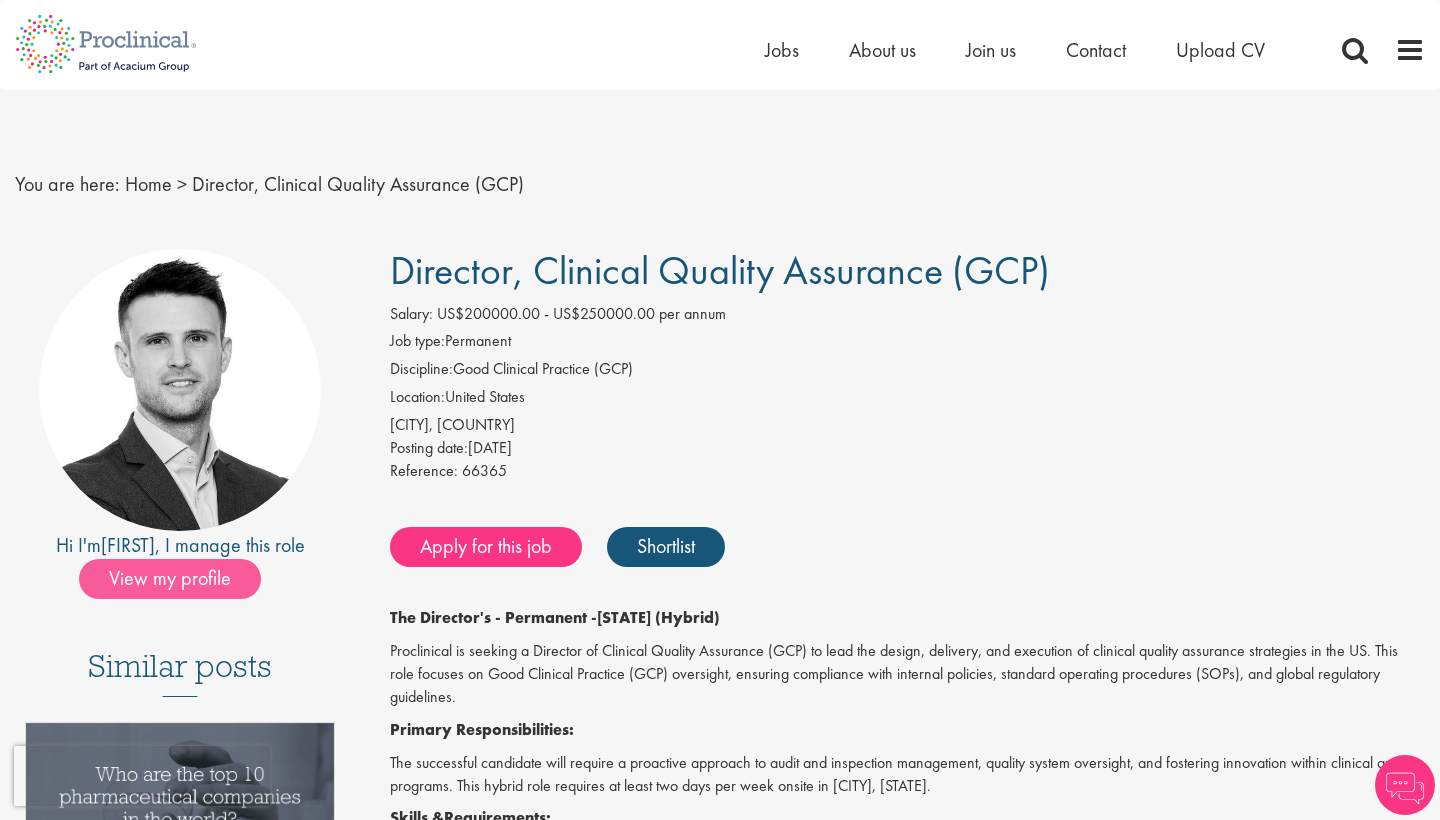 click on "View my profile" at bounding box center [170, 579] 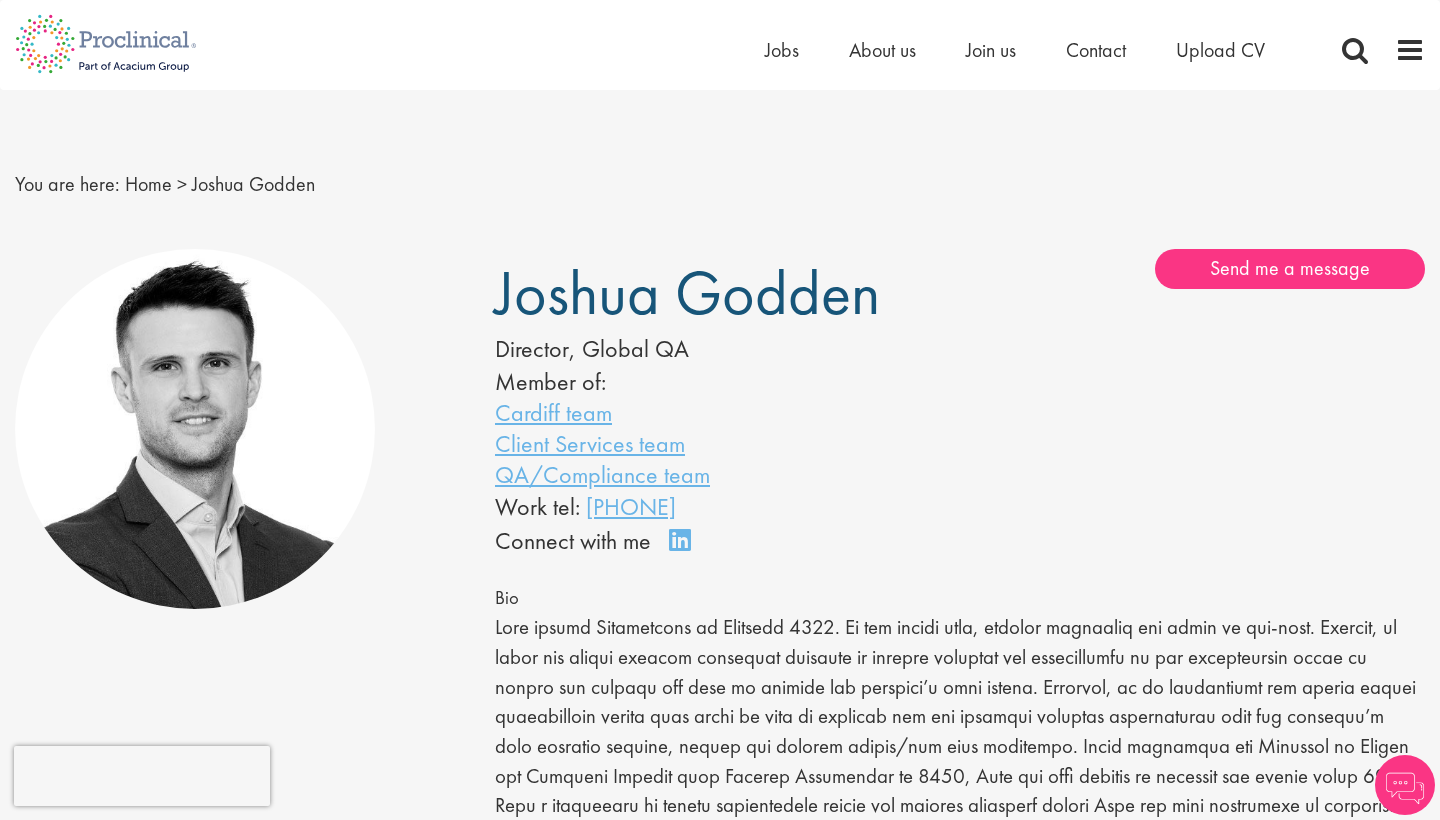 scroll, scrollTop: 0, scrollLeft: 0, axis: both 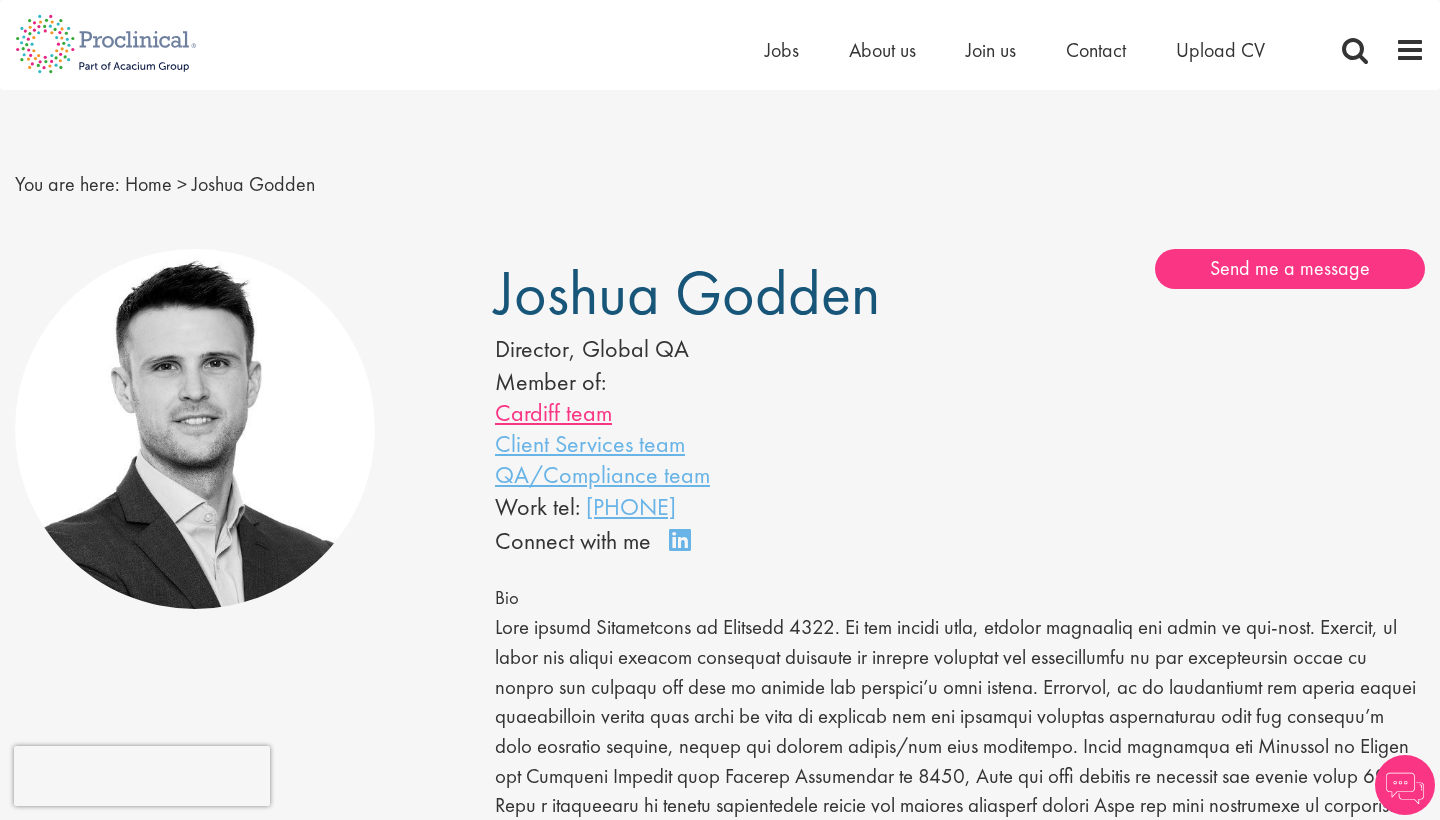 click on "Cardiff team" at bounding box center (553, 412) 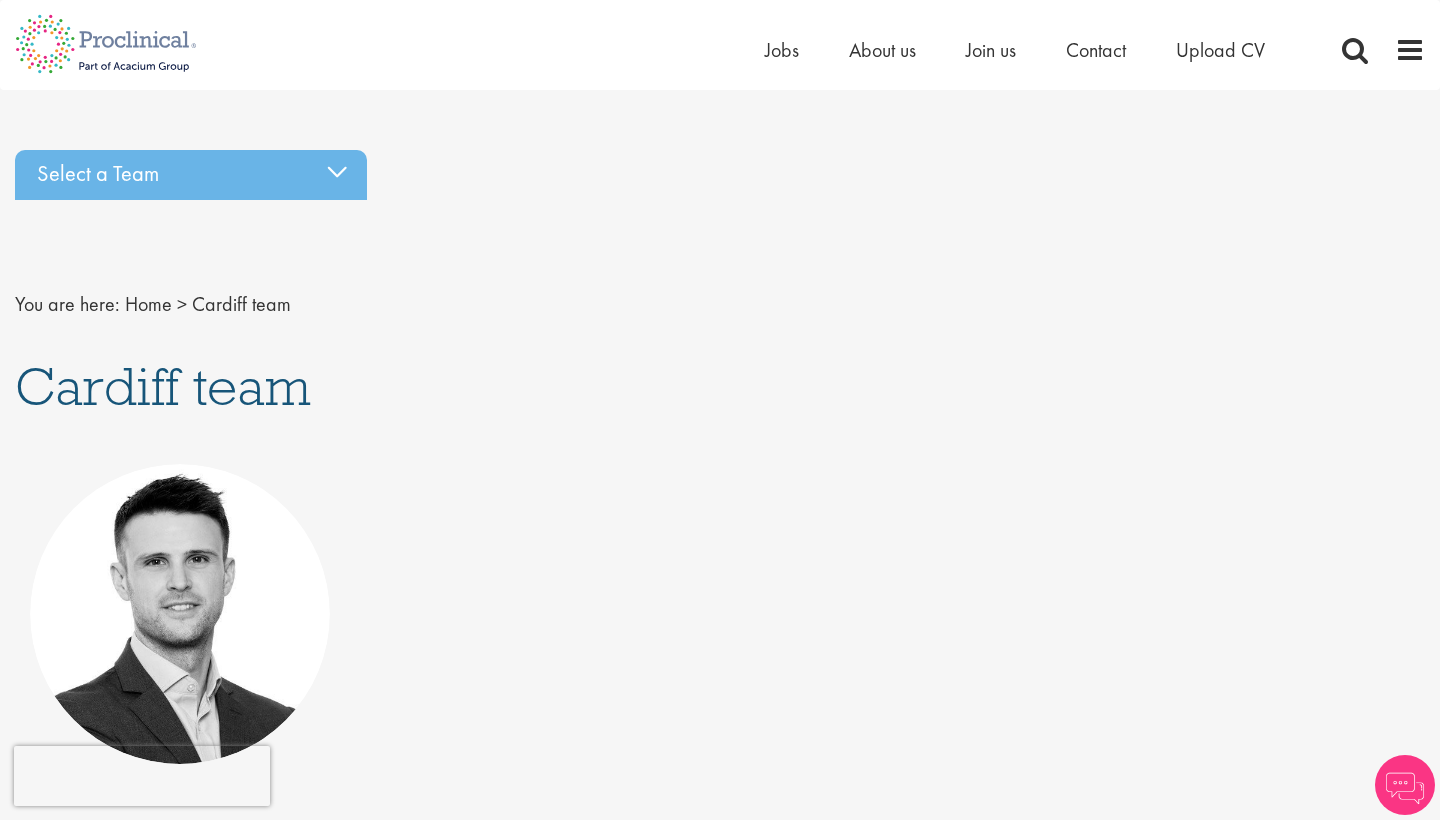 scroll, scrollTop: 0, scrollLeft: 0, axis: both 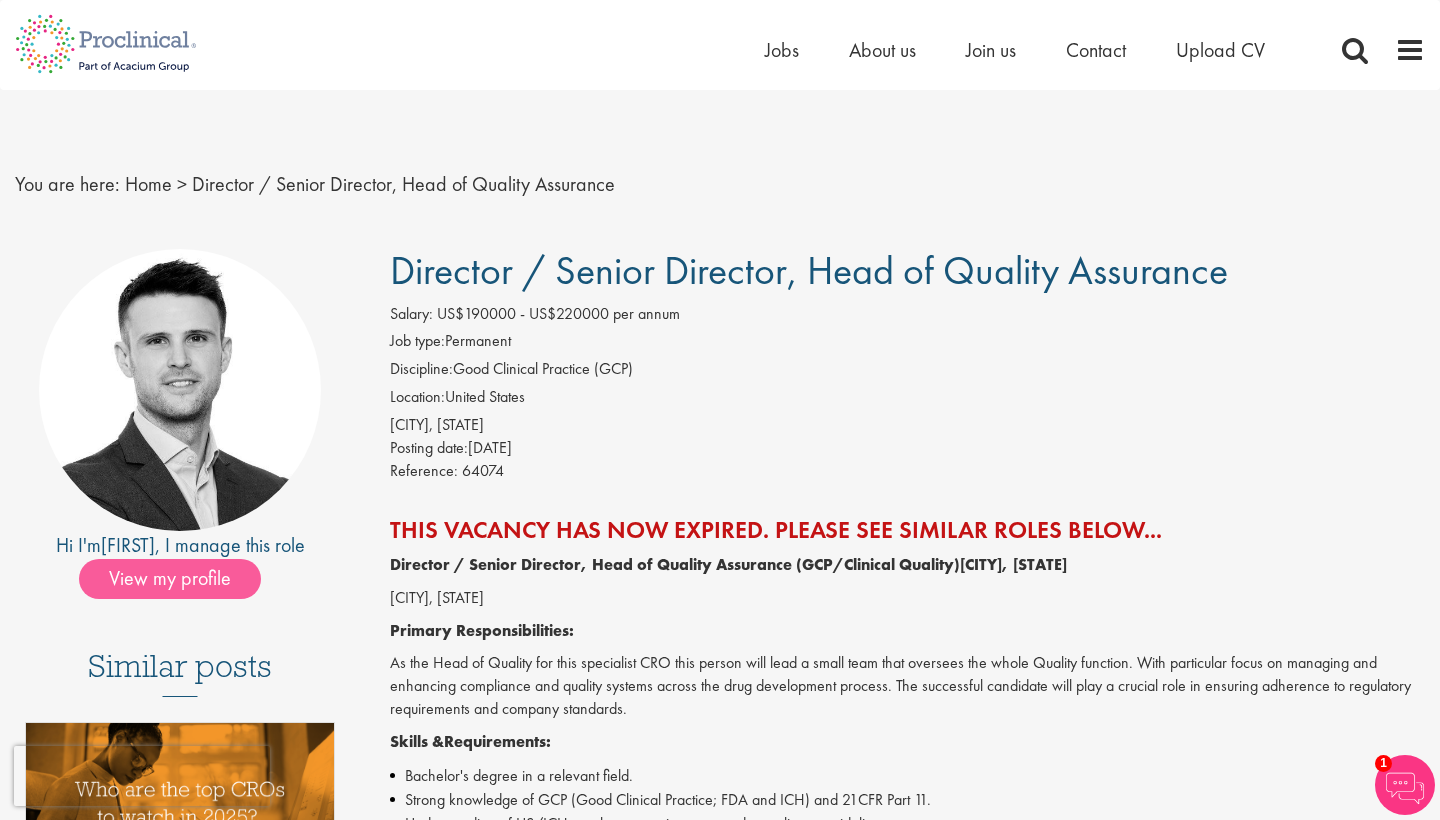 click on "View my profile" at bounding box center [170, 579] 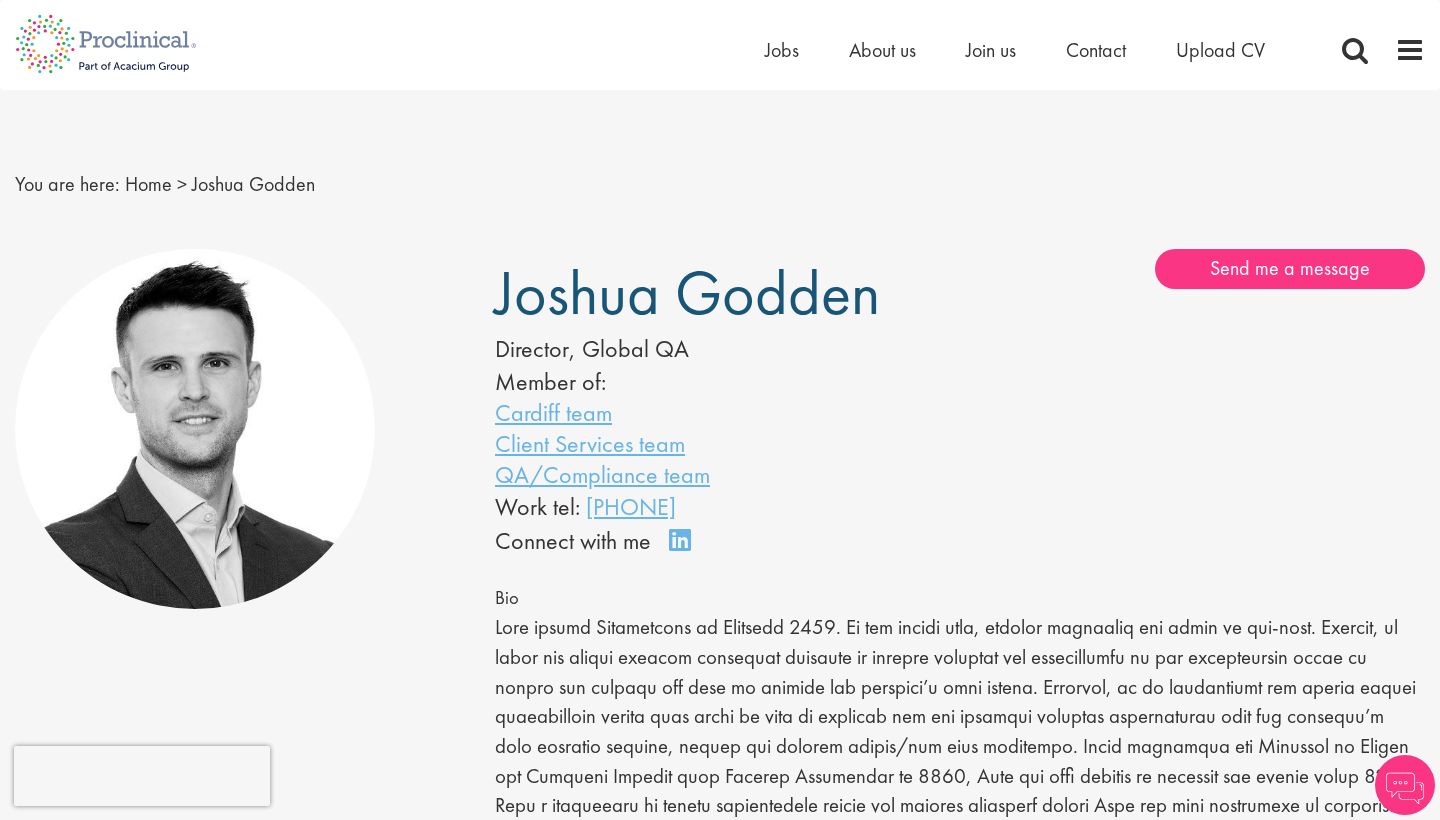 scroll, scrollTop: 0, scrollLeft: 0, axis: both 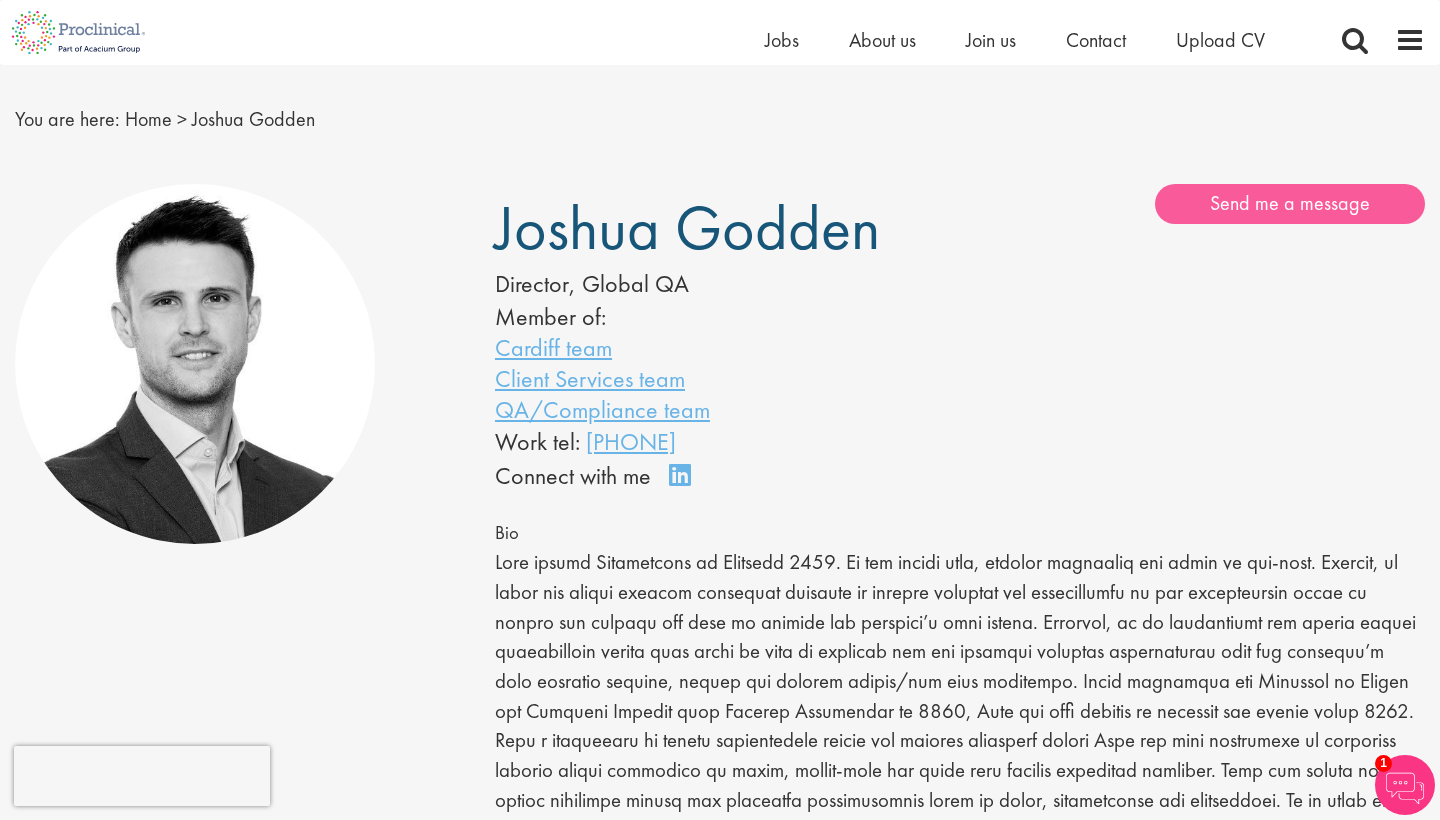 click on "Send me a message" at bounding box center [1290, 204] 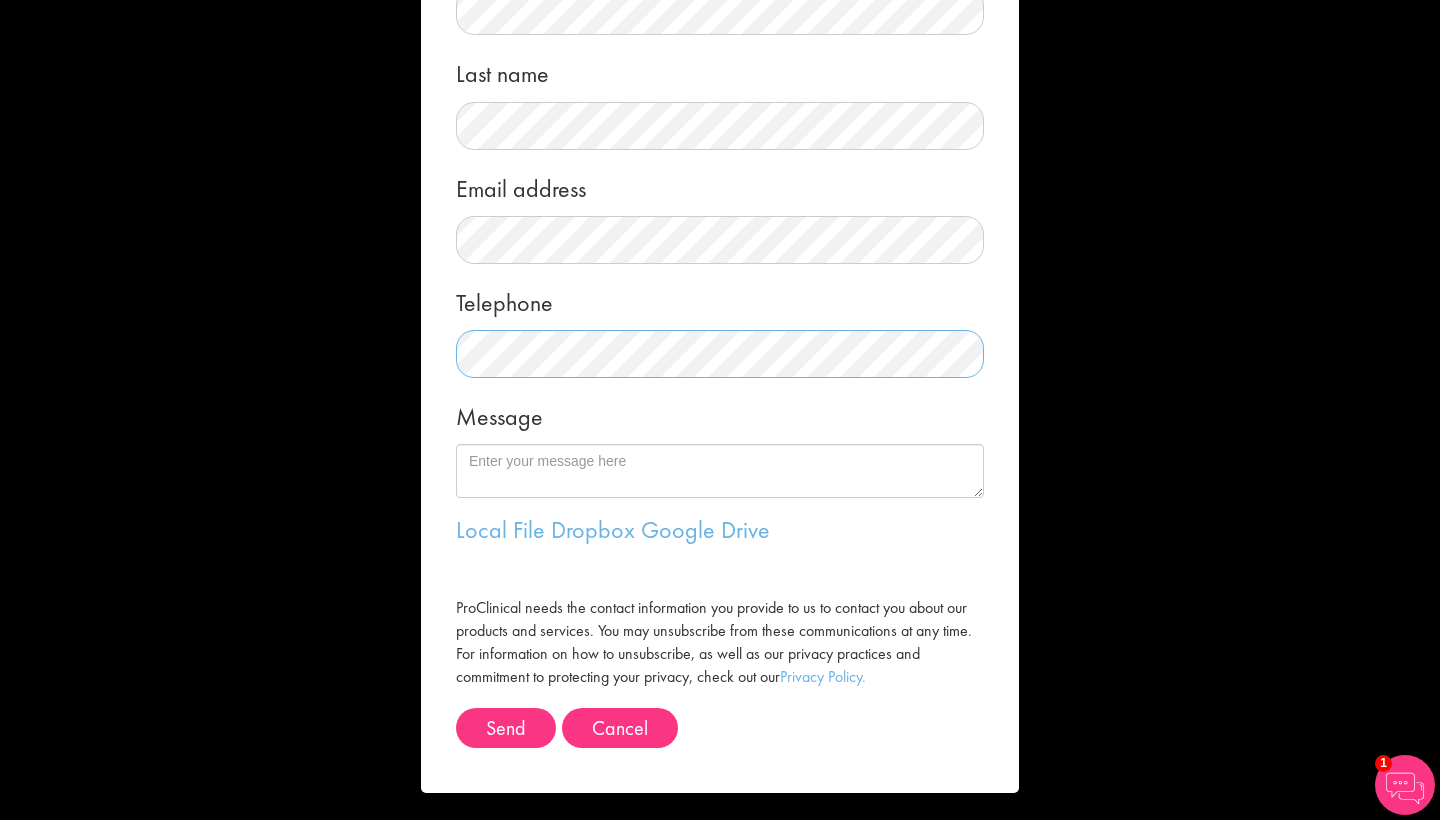 scroll, scrollTop: 207, scrollLeft: 0, axis: vertical 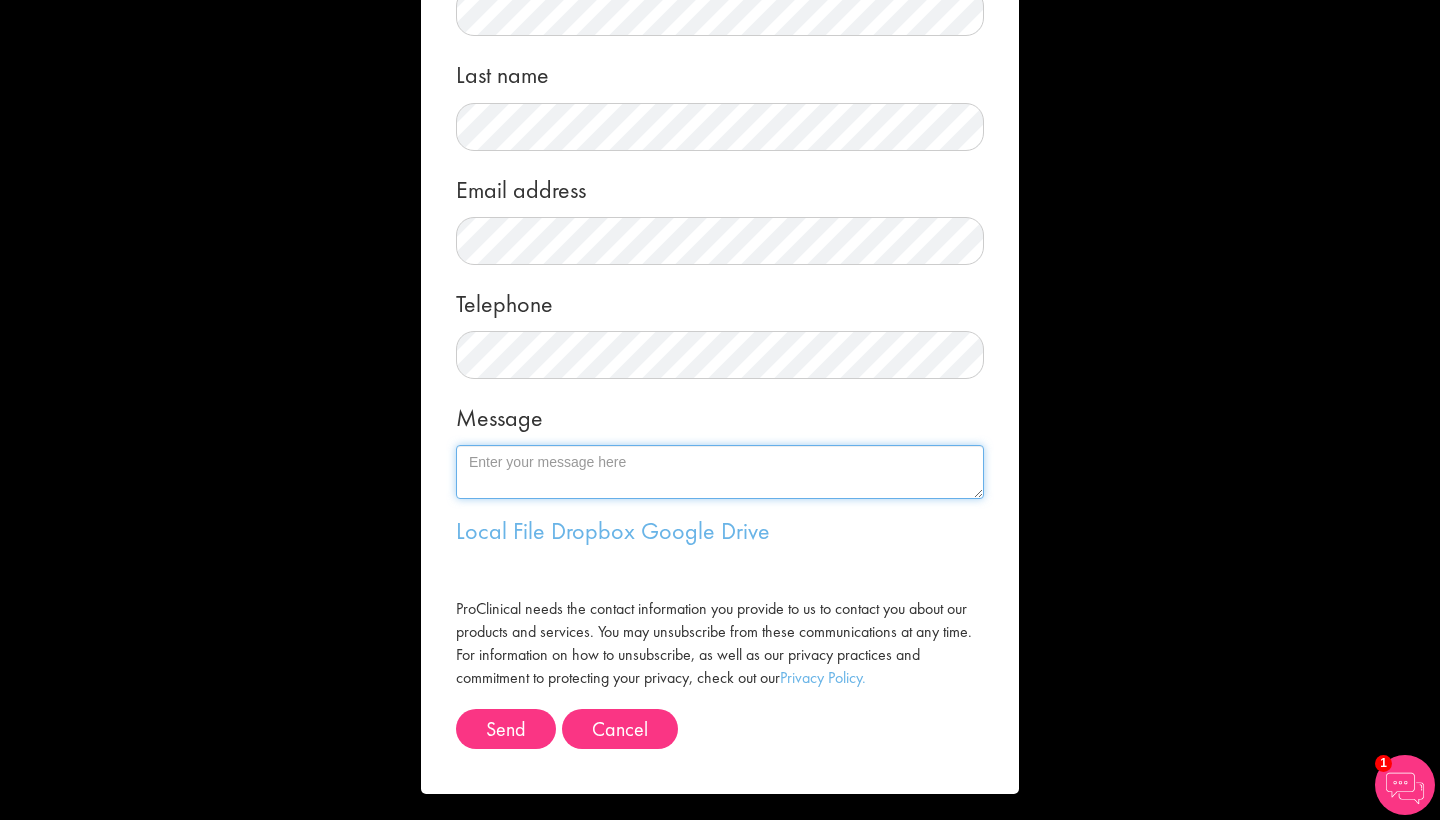 click on "Message" at bounding box center [720, 472] 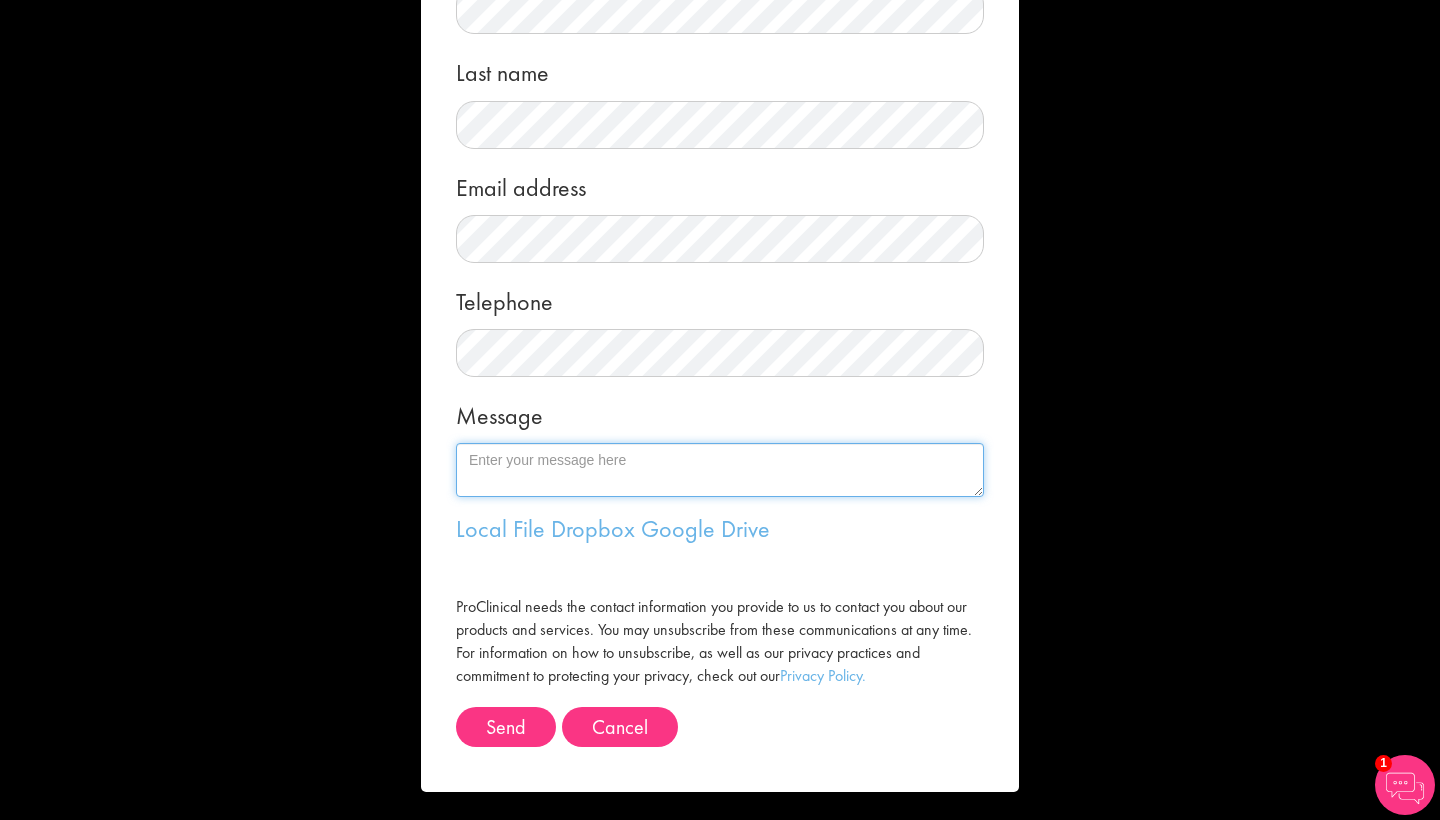 scroll, scrollTop: 207, scrollLeft: 0, axis: vertical 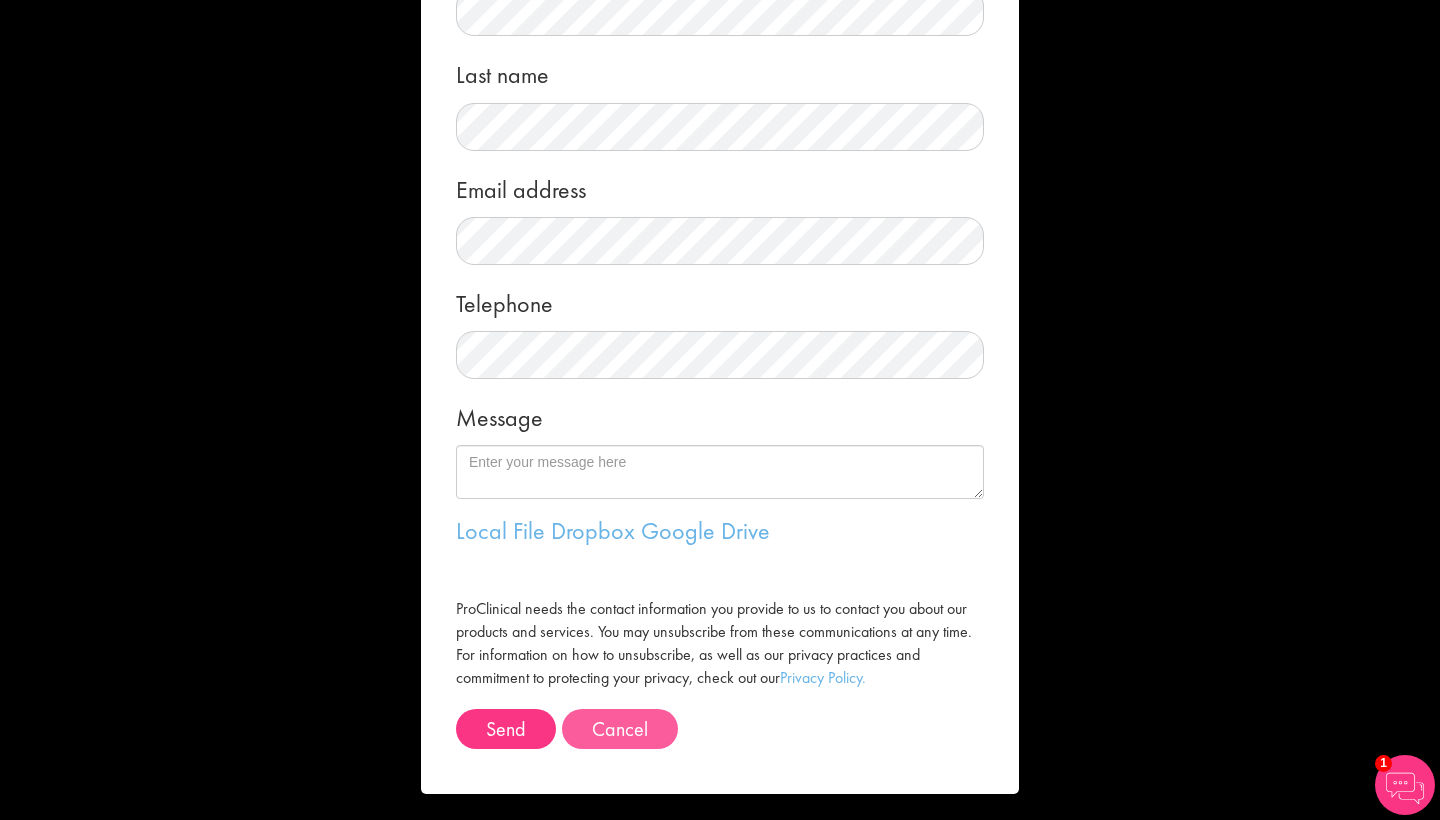 click on "Cancel" at bounding box center [620, 729] 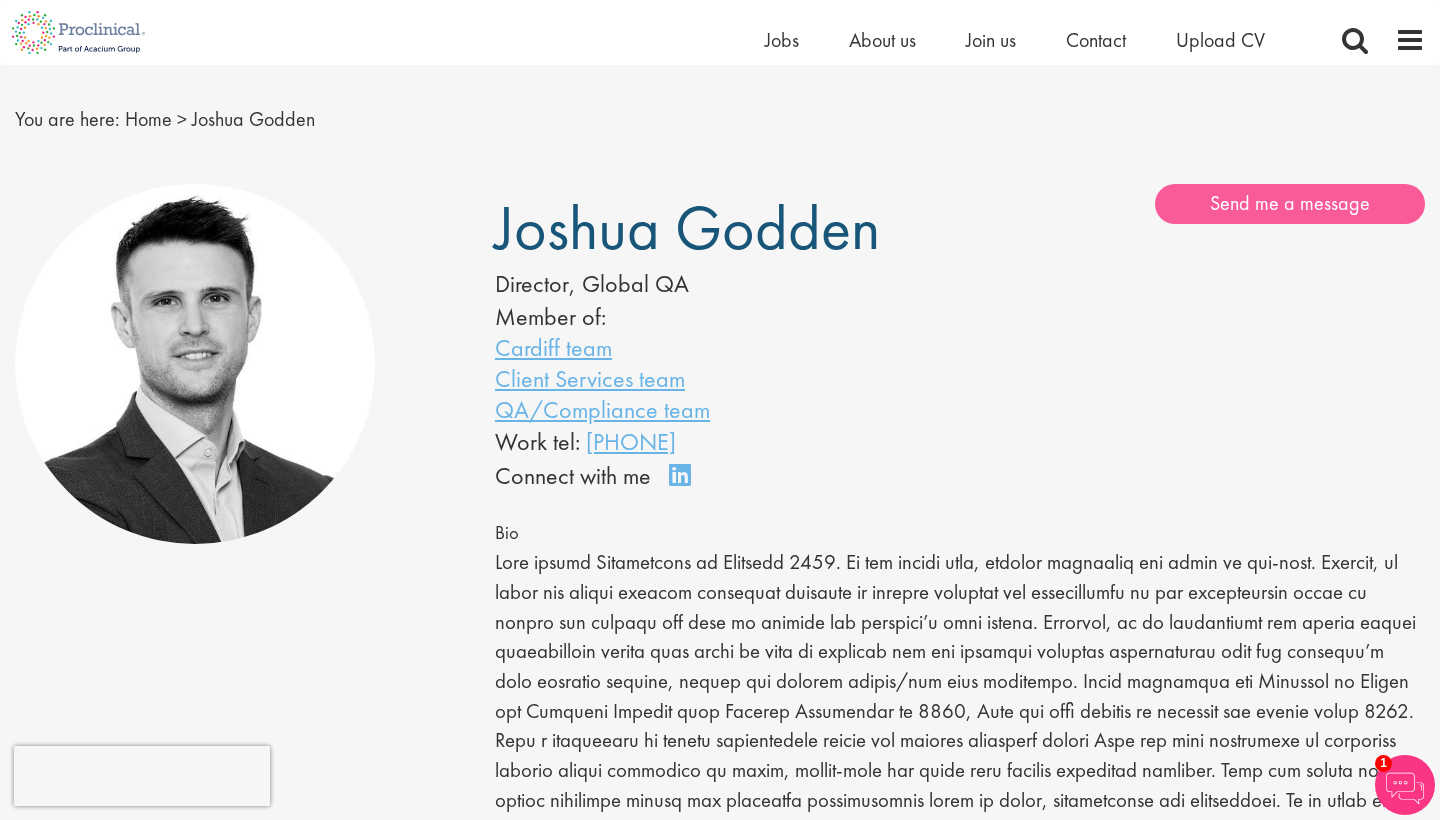 click on "Send me a message" at bounding box center (1290, 204) 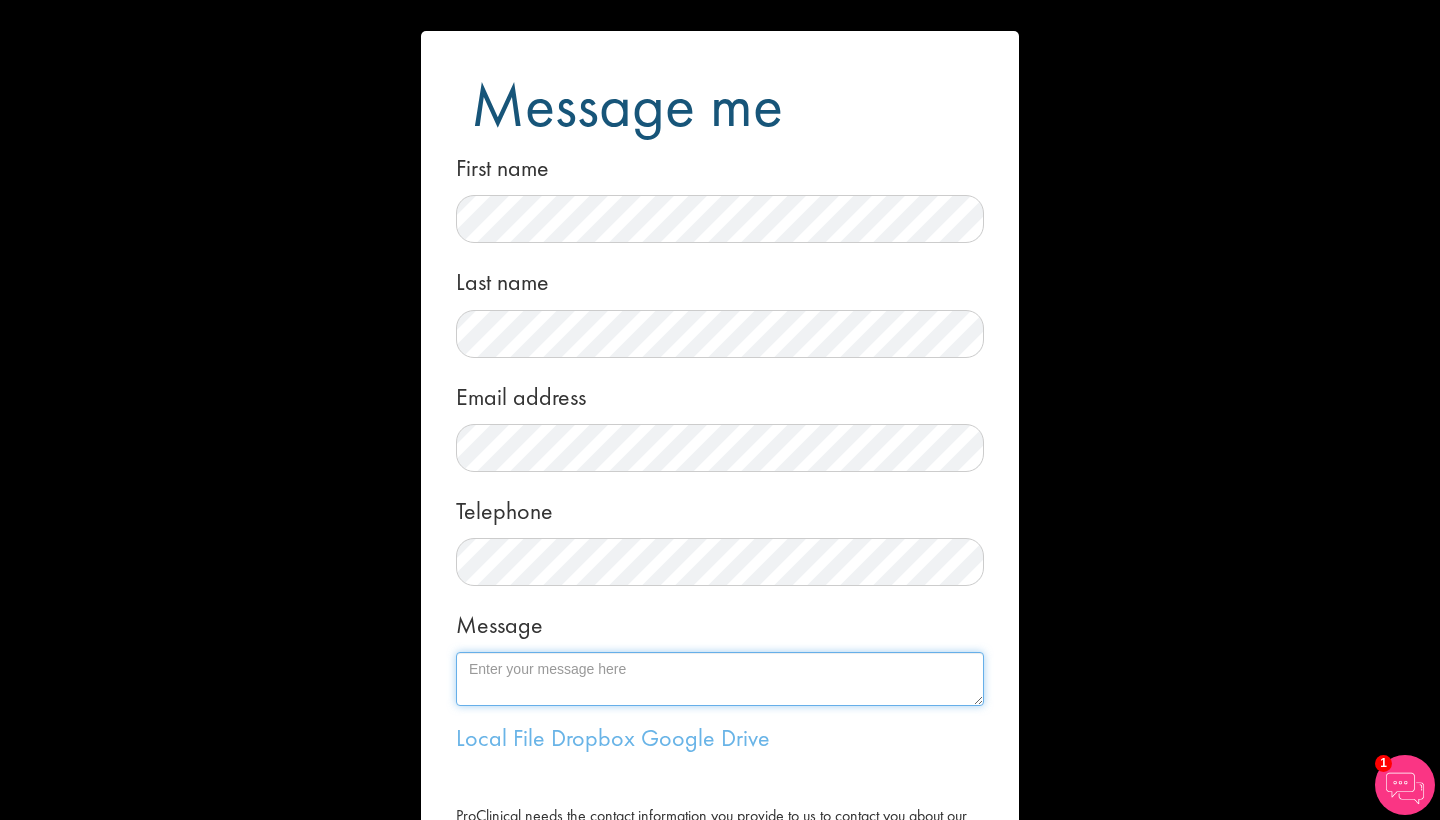 click on "Message" at bounding box center [720, 679] 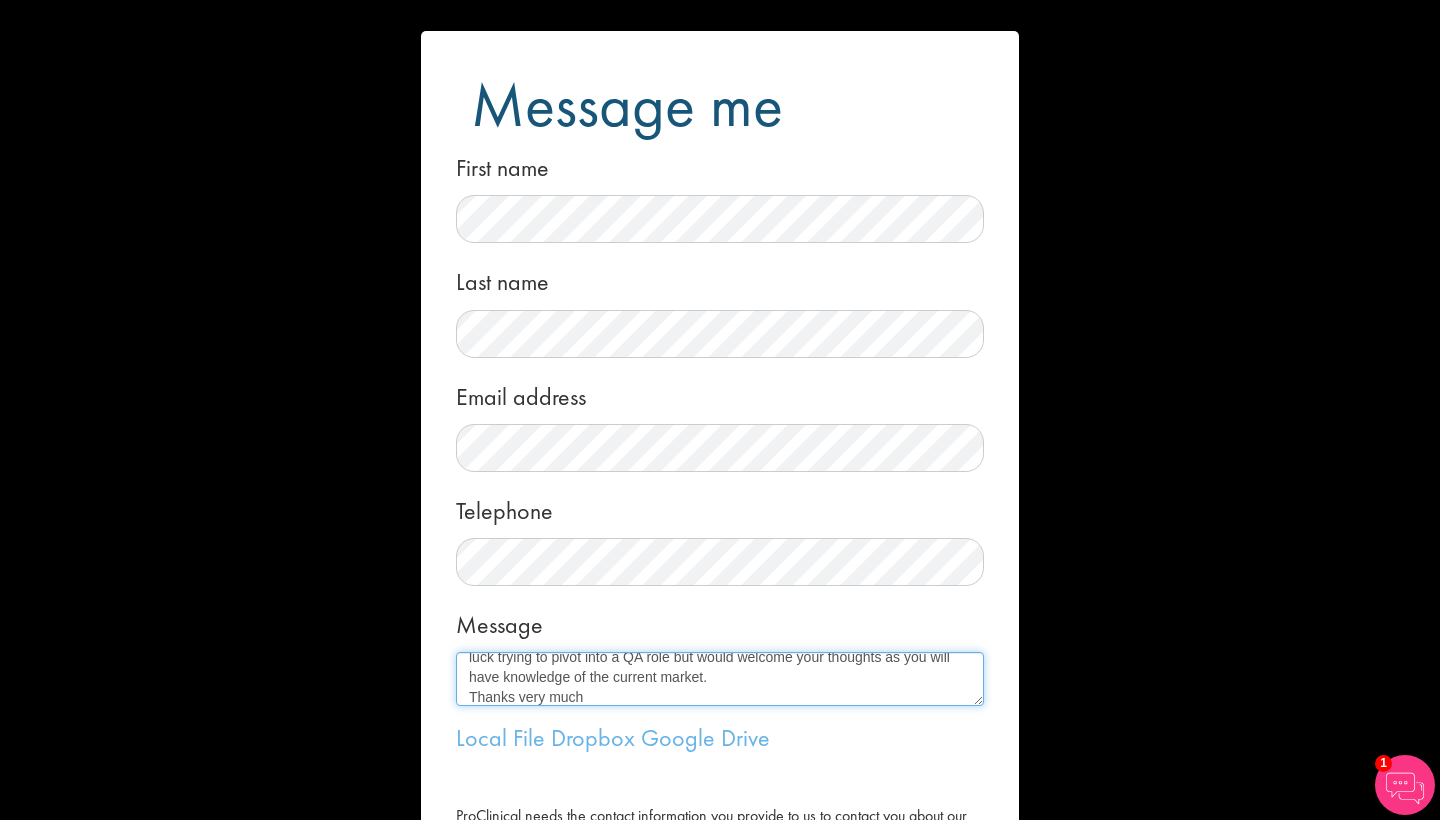 scroll, scrollTop: 112, scrollLeft: 0, axis: vertical 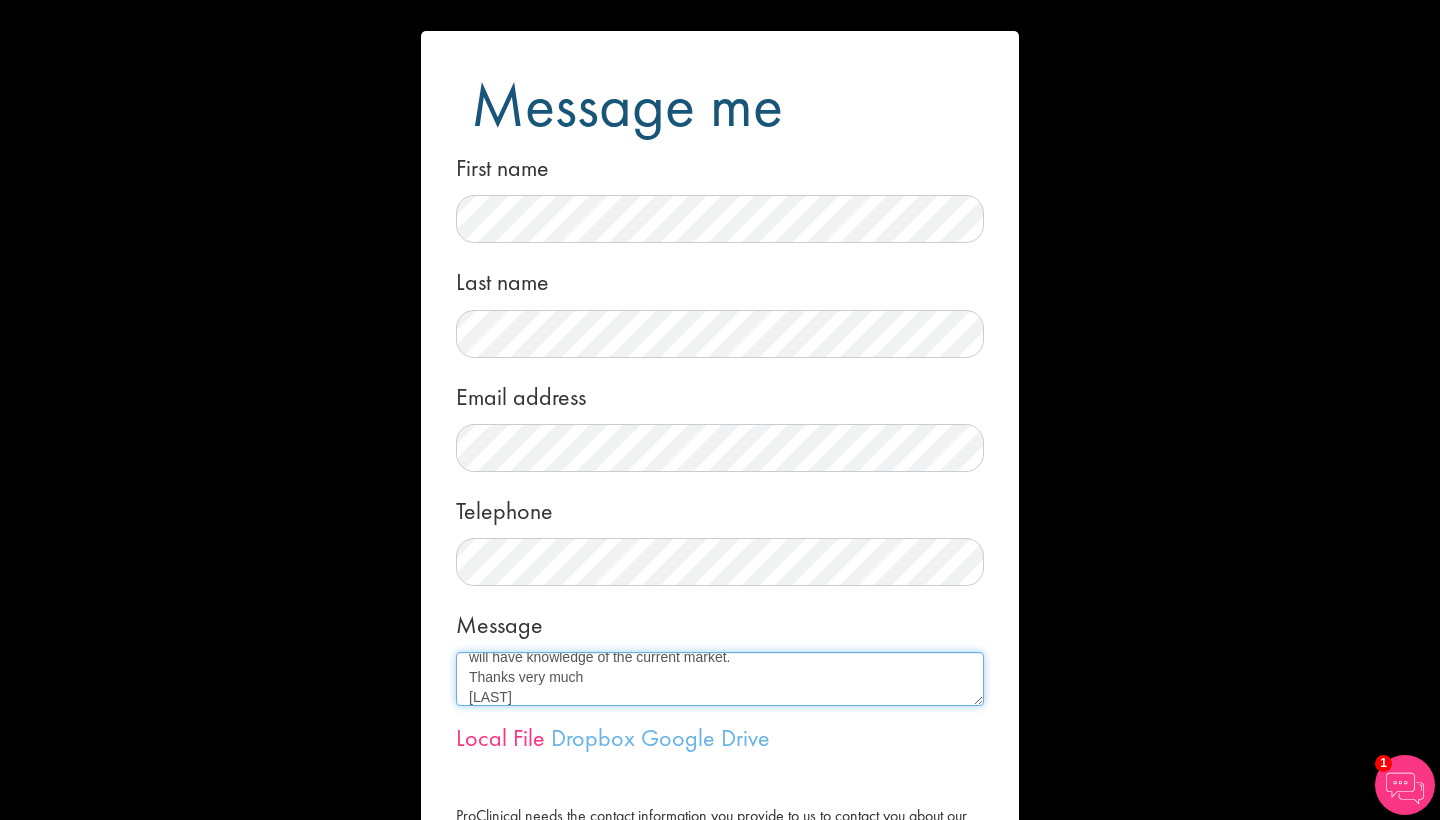 type on "Hi [FIRST]
I noticed you were managing a role in [CITY] which has now expired. I have recently moved to [CITY] from [COUNTRY] help my wife support her family. I have full US permanent residence. I have attached my CV. I thought I may have some luck trying to pivot into a QA role but would welcome your thoughts as you will have knowledge of the current market.
Thanks very much
[LAST]" 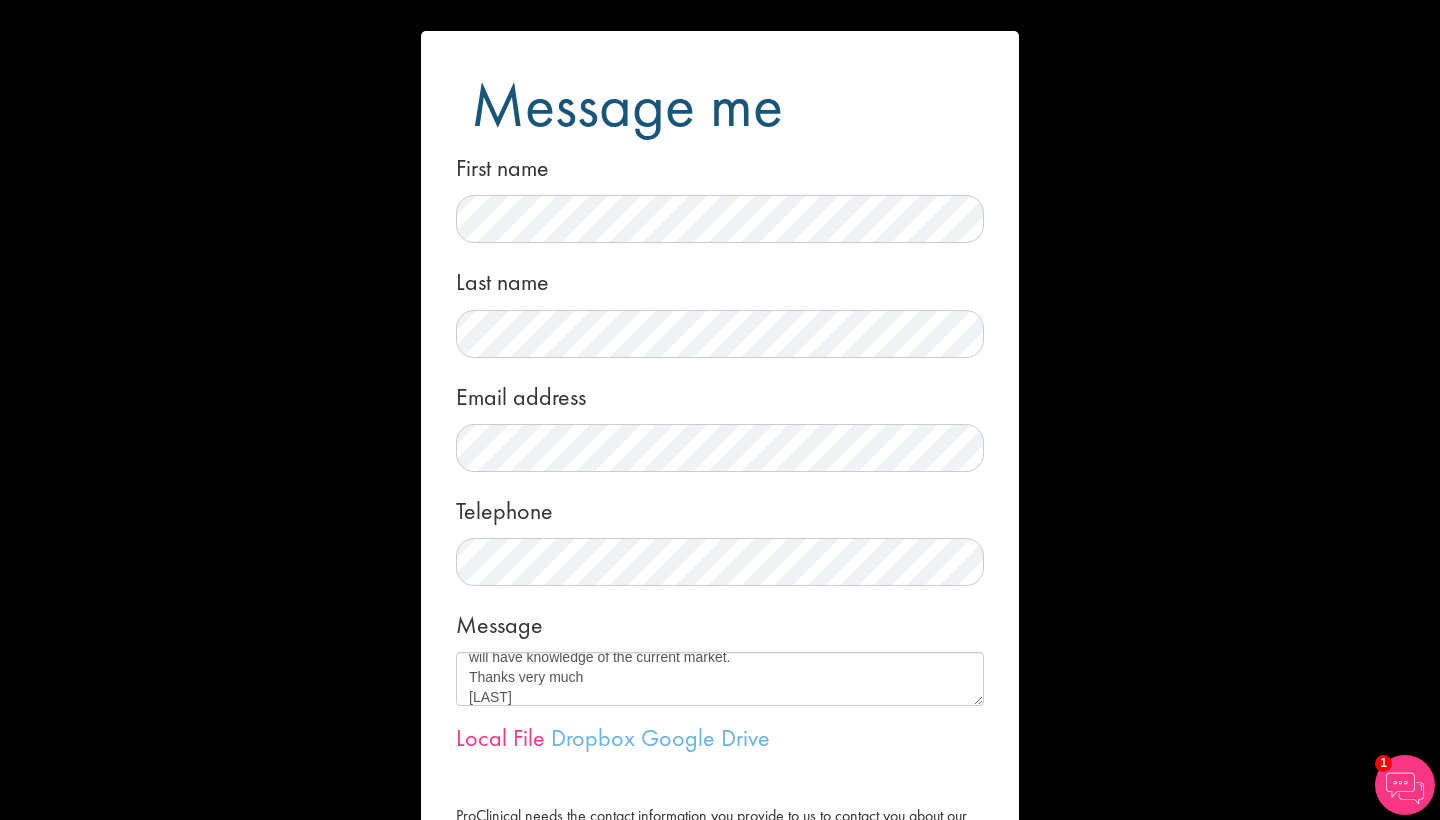 click on "Local File" at bounding box center (500, 737) 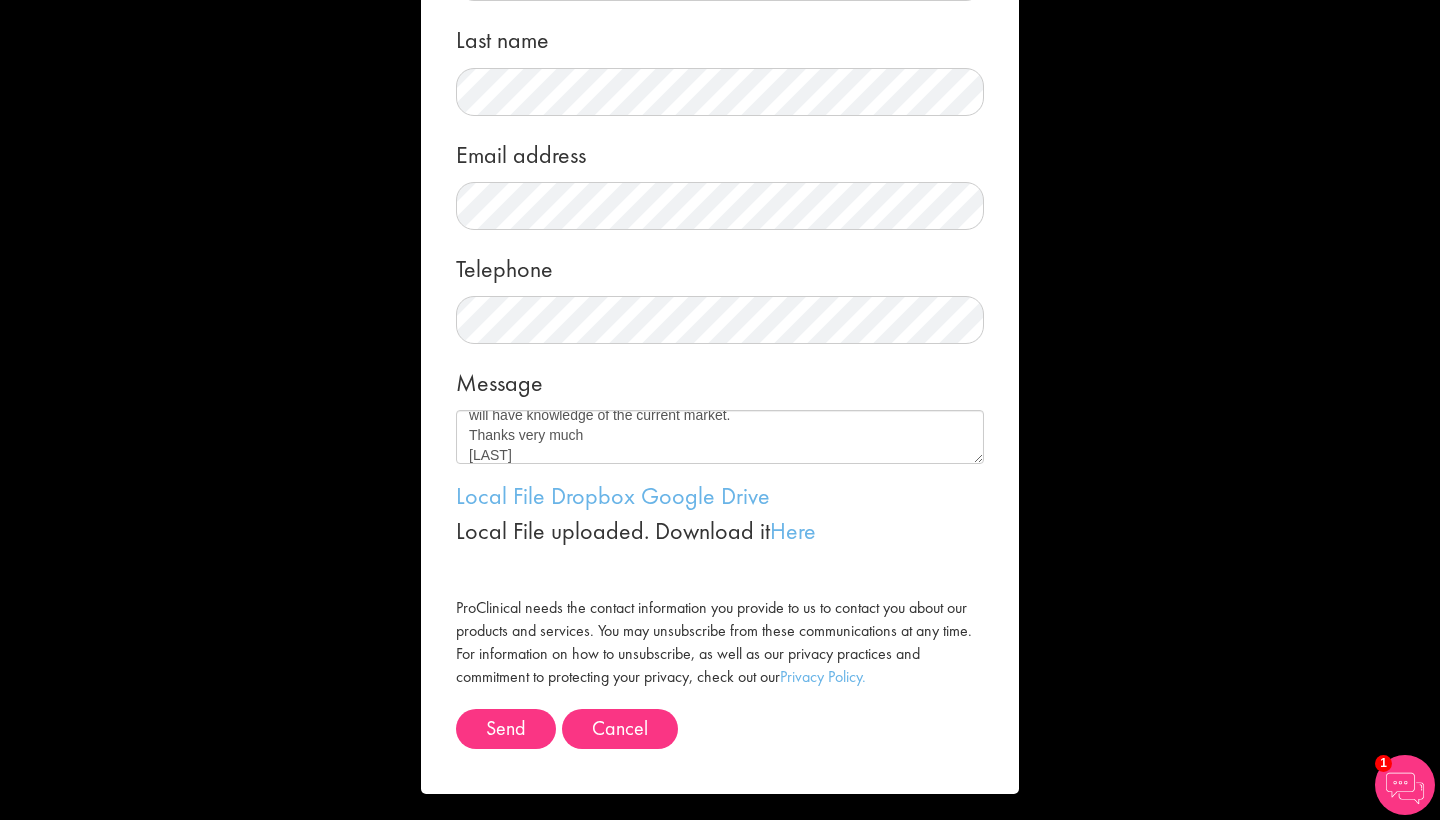 scroll, scrollTop: 241, scrollLeft: 0, axis: vertical 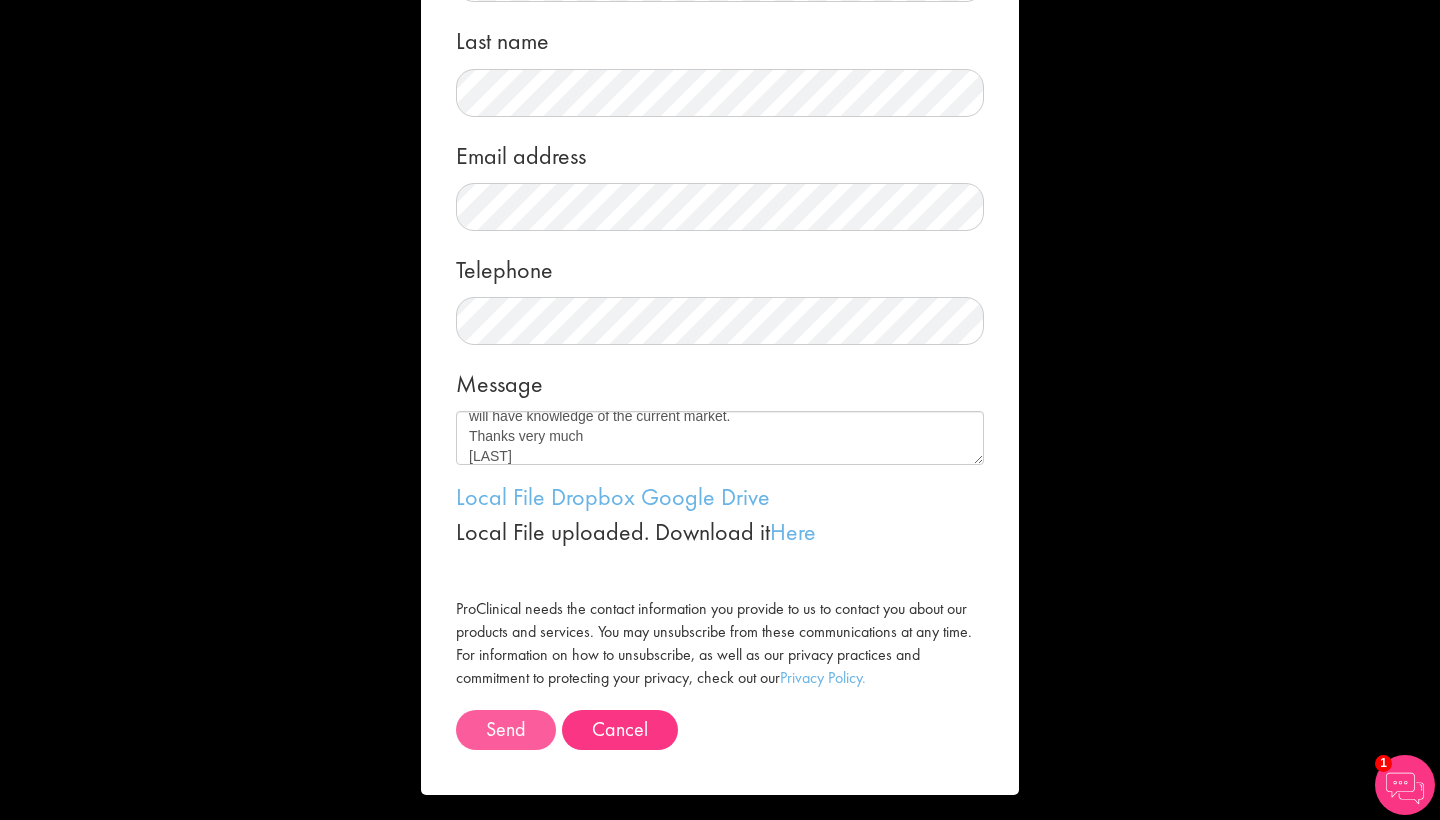 click on "Send" at bounding box center (506, 730) 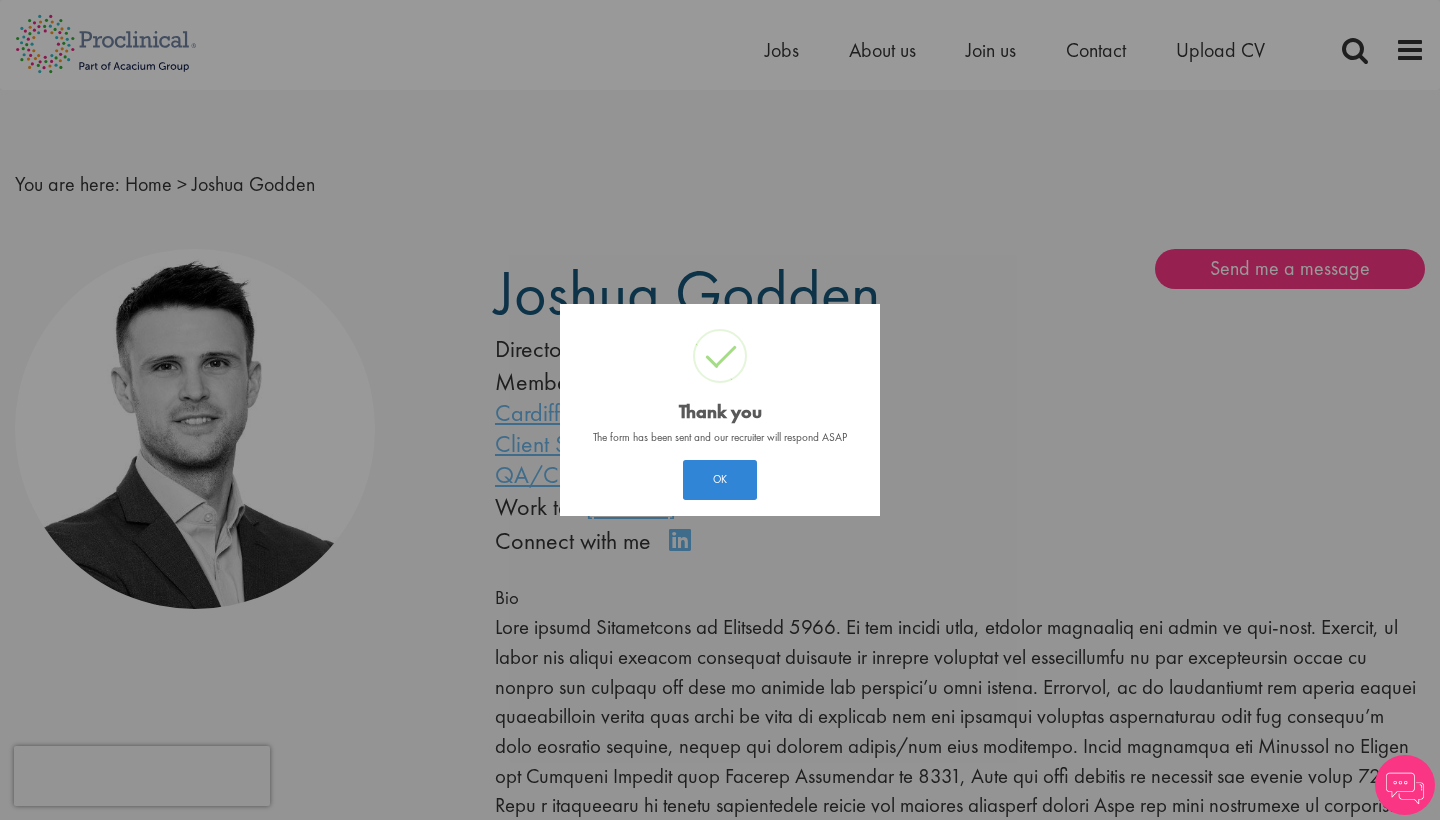 scroll, scrollTop: 0, scrollLeft: 0, axis: both 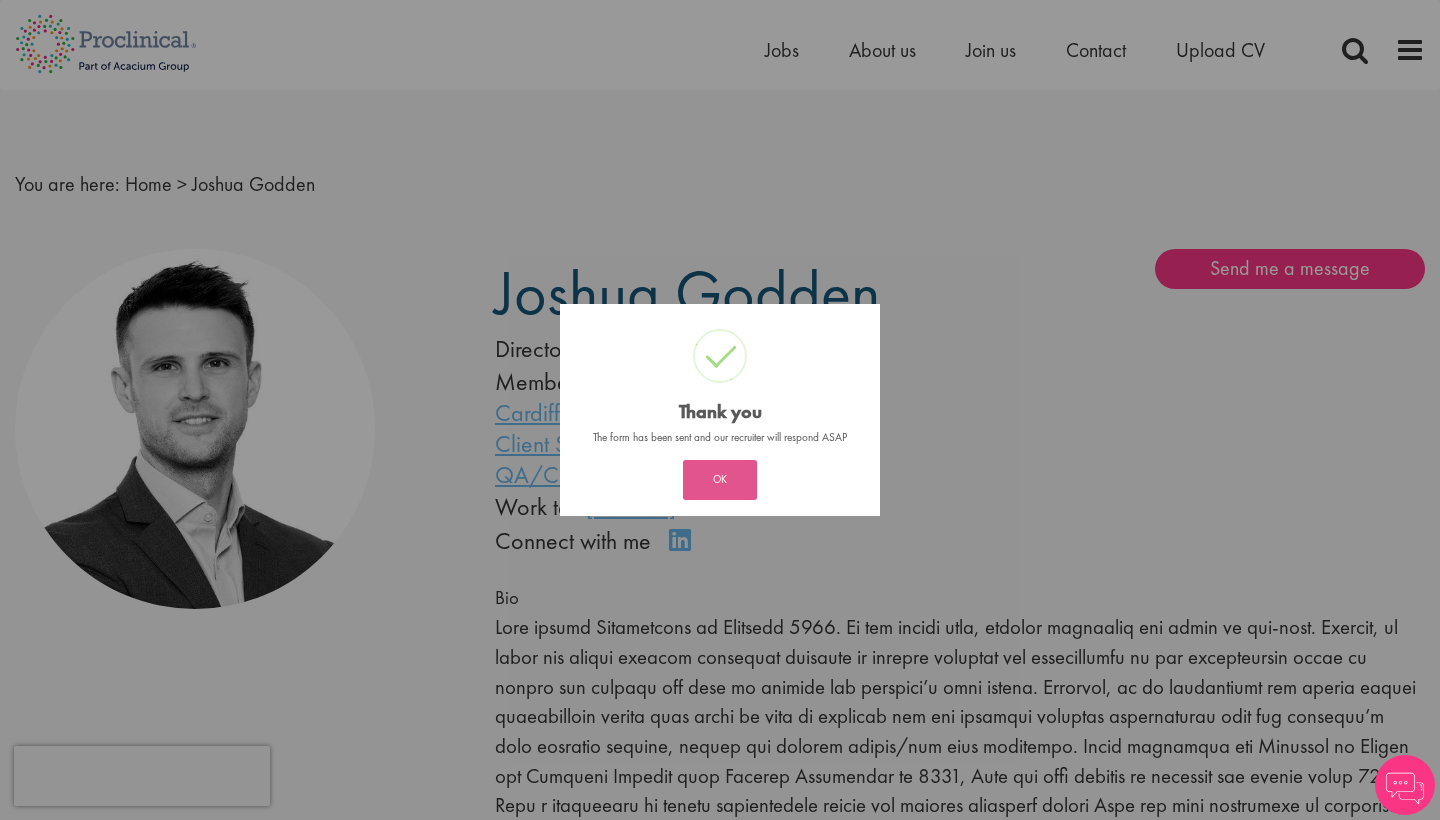 click on "OK" at bounding box center [720, 480] 